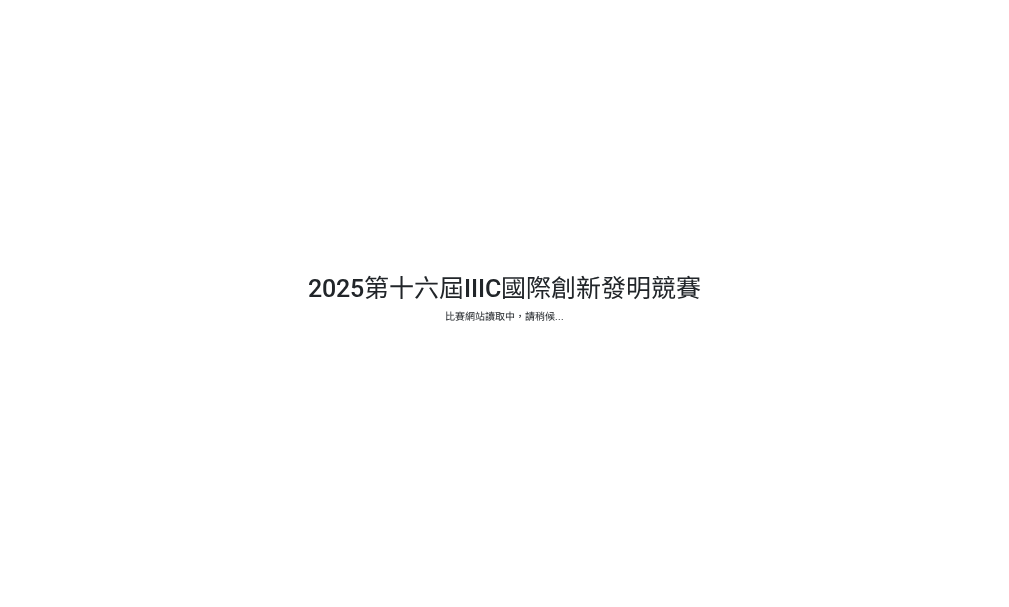 scroll, scrollTop: 0, scrollLeft: 0, axis: both 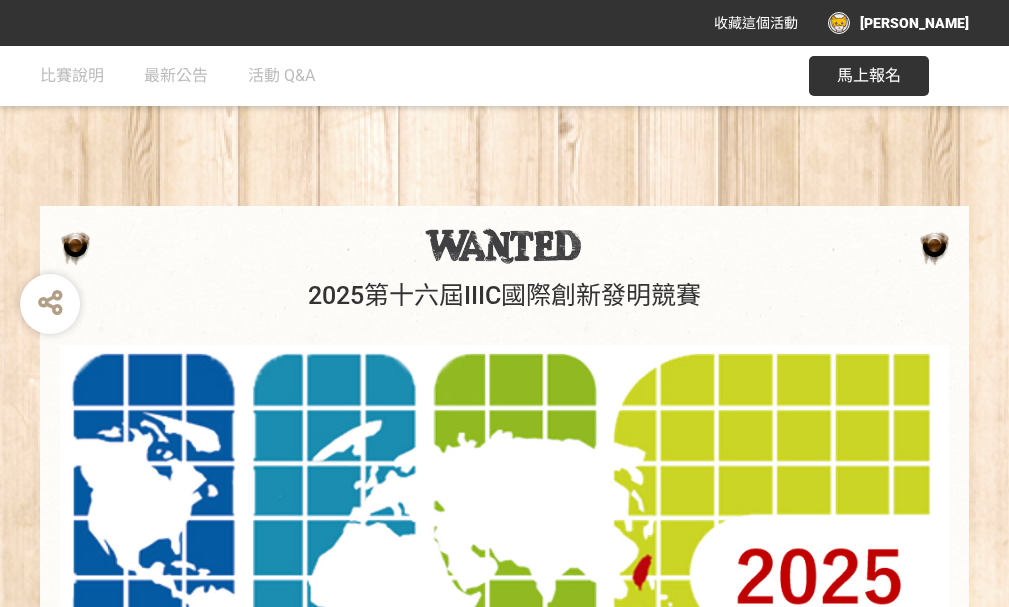 click on "馬上報名" at bounding box center (869, 75) 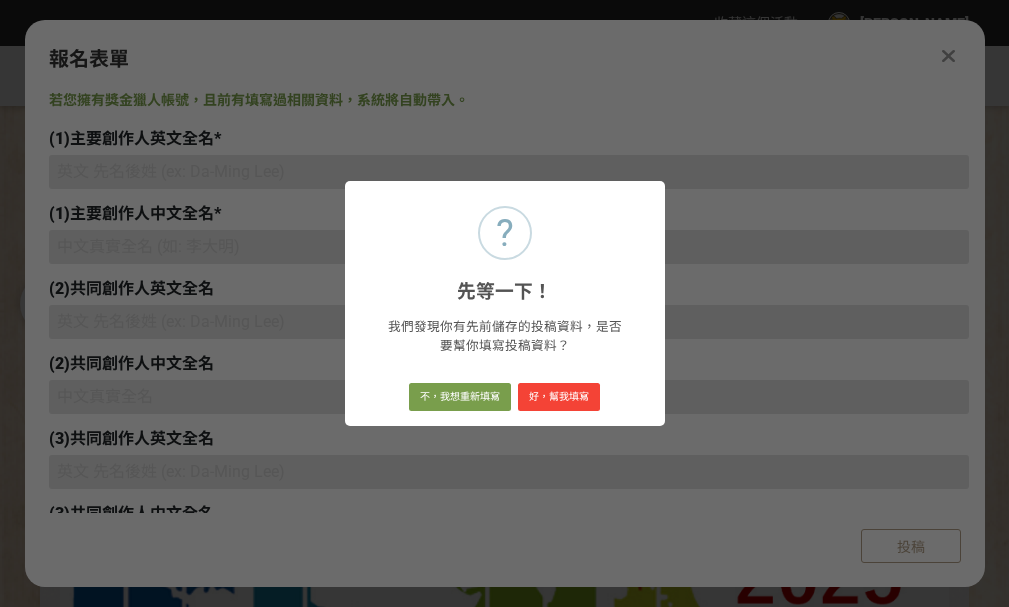 type on "[EMAIL_ADDRESS][DOMAIN_NAME]" 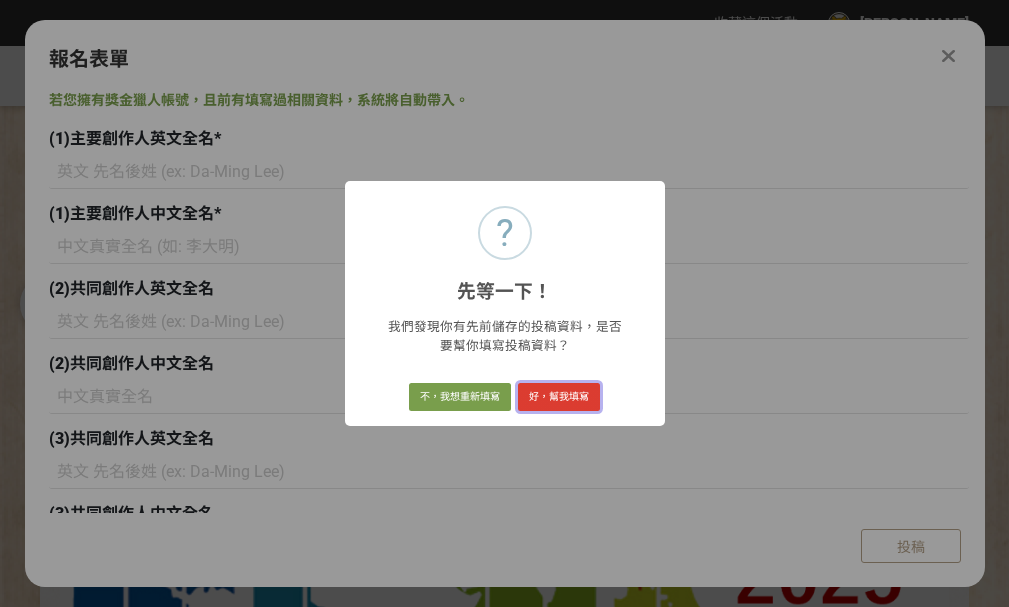 click on "好，幫我填寫" at bounding box center [559, 397] 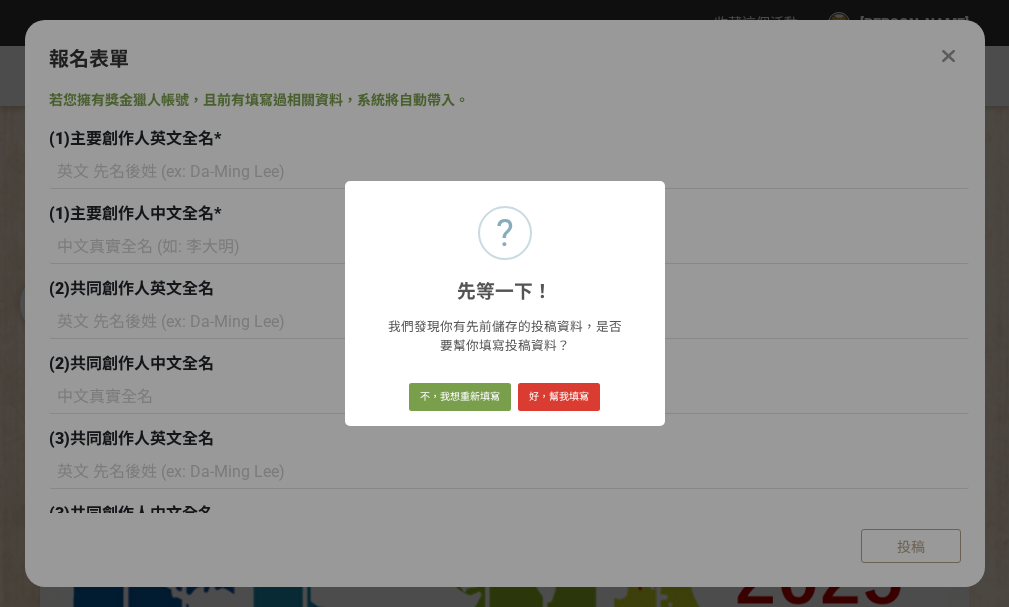 type on "Ya-Lie Ku" 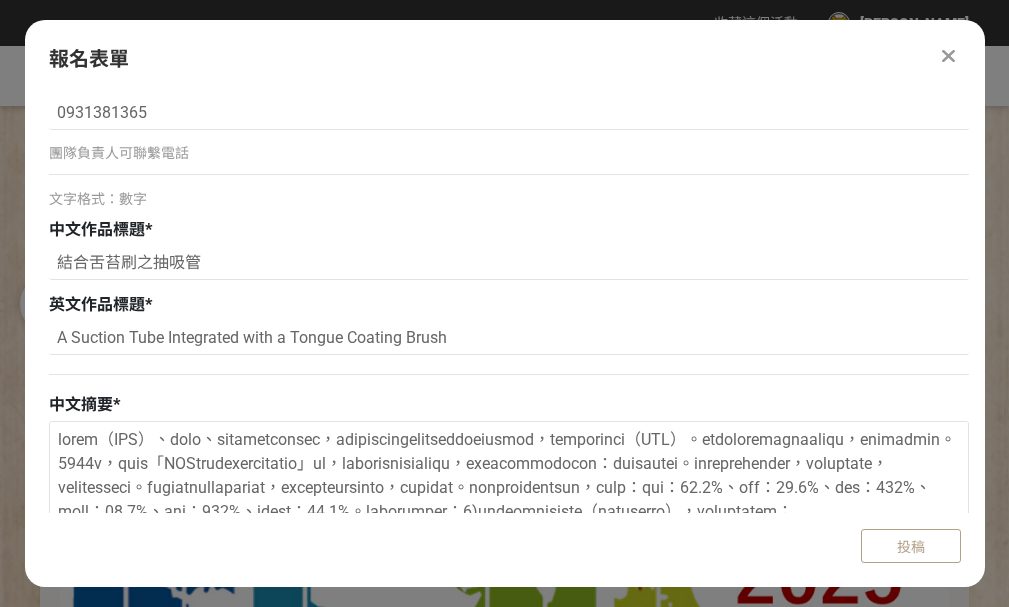 scroll, scrollTop: 1400, scrollLeft: 0, axis: vertical 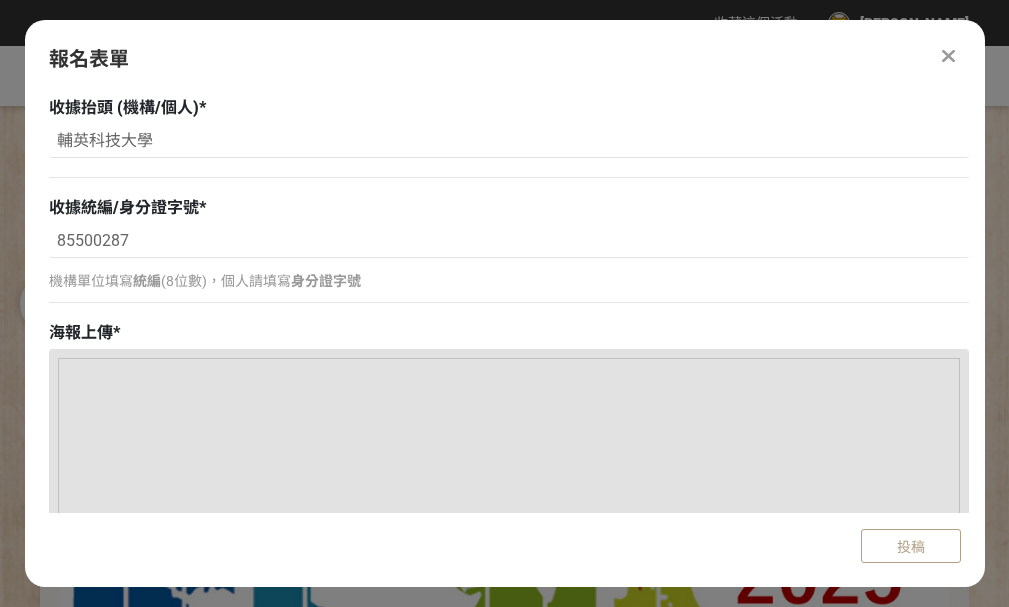 click at bounding box center (509, 809) 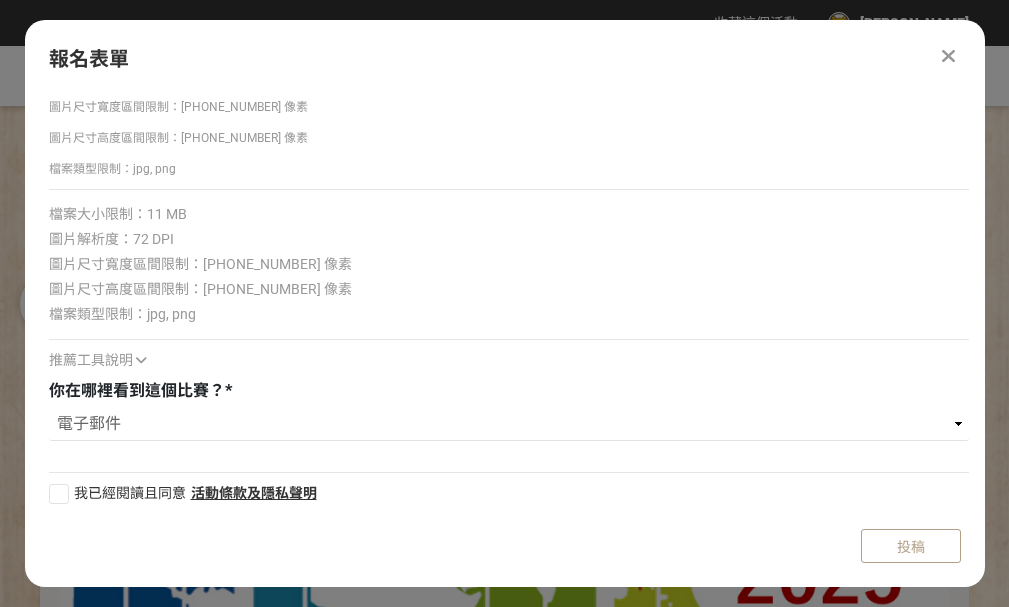 scroll, scrollTop: 3988, scrollLeft: 0, axis: vertical 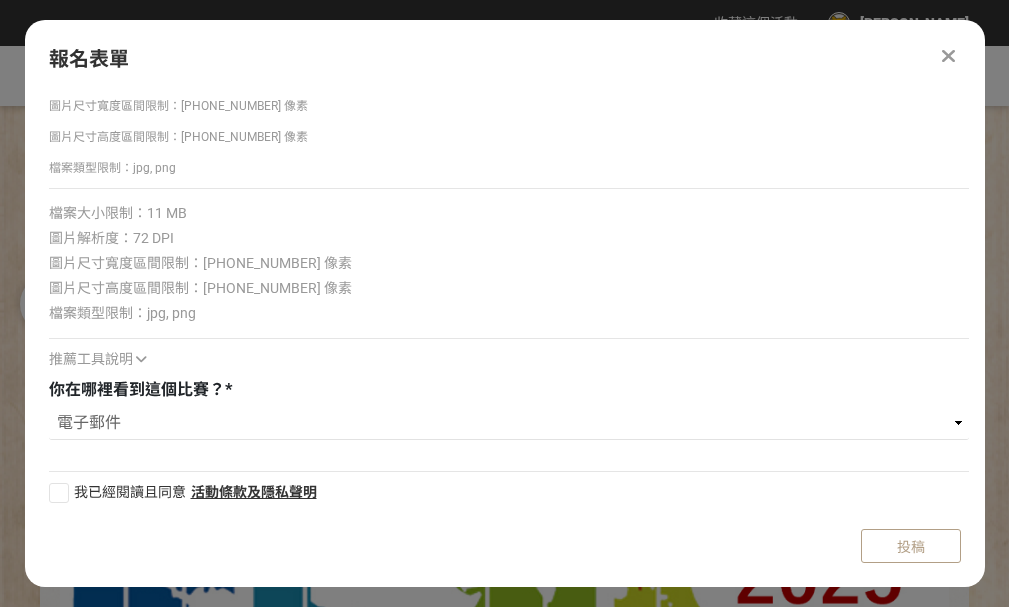 click at bounding box center [59, 493] 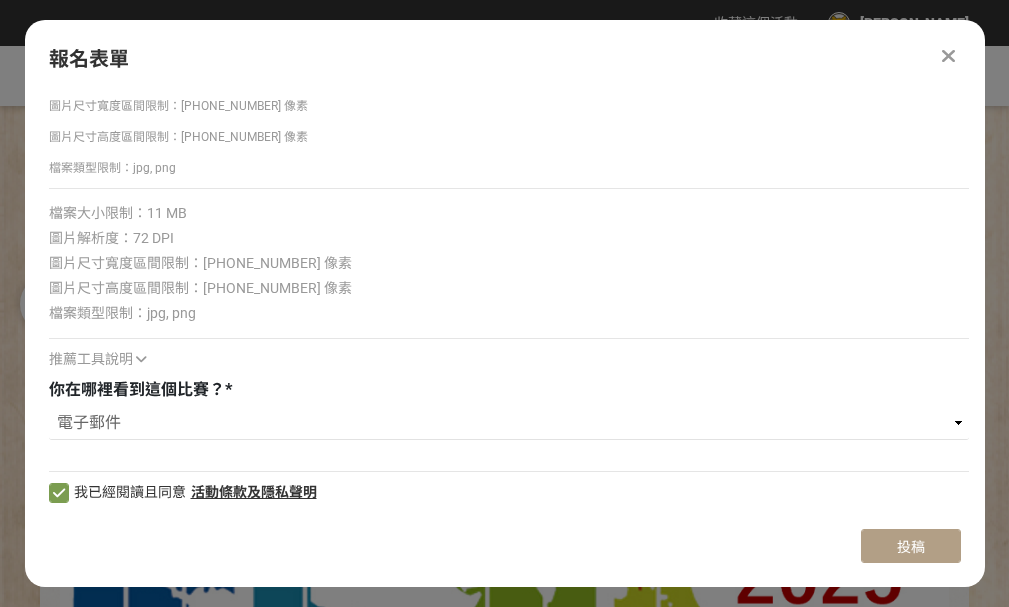 click on "投稿" at bounding box center (911, 547) 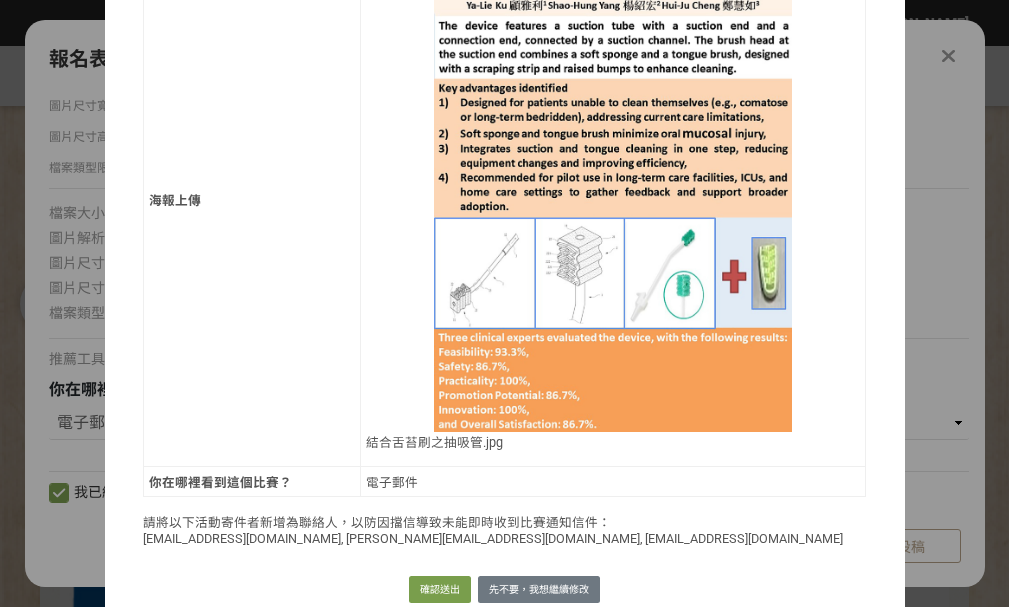 scroll, scrollTop: 1185, scrollLeft: 0, axis: vertical 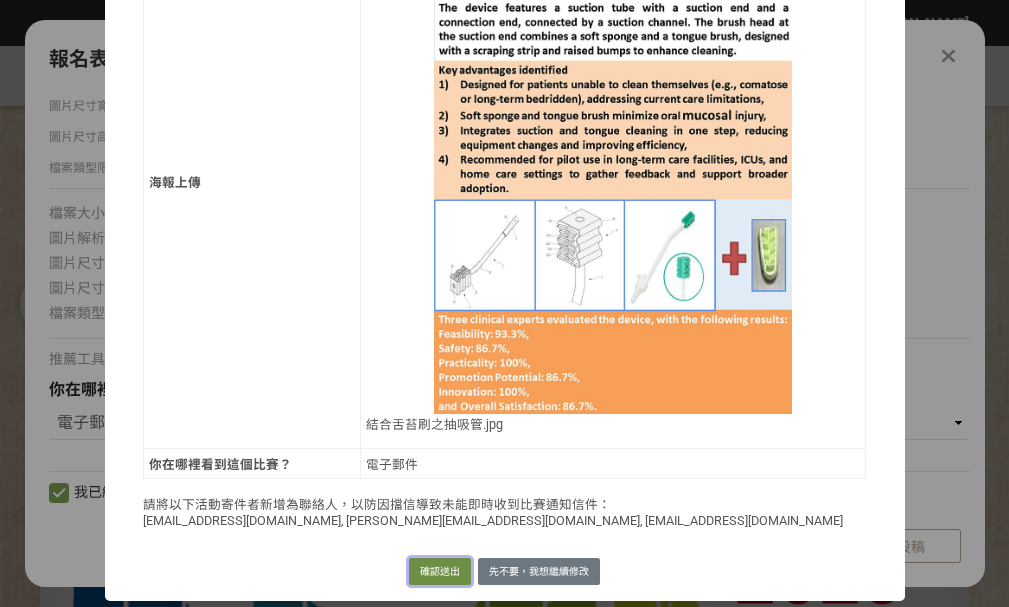 click on "確認送出" at bounding box center [440, 572] 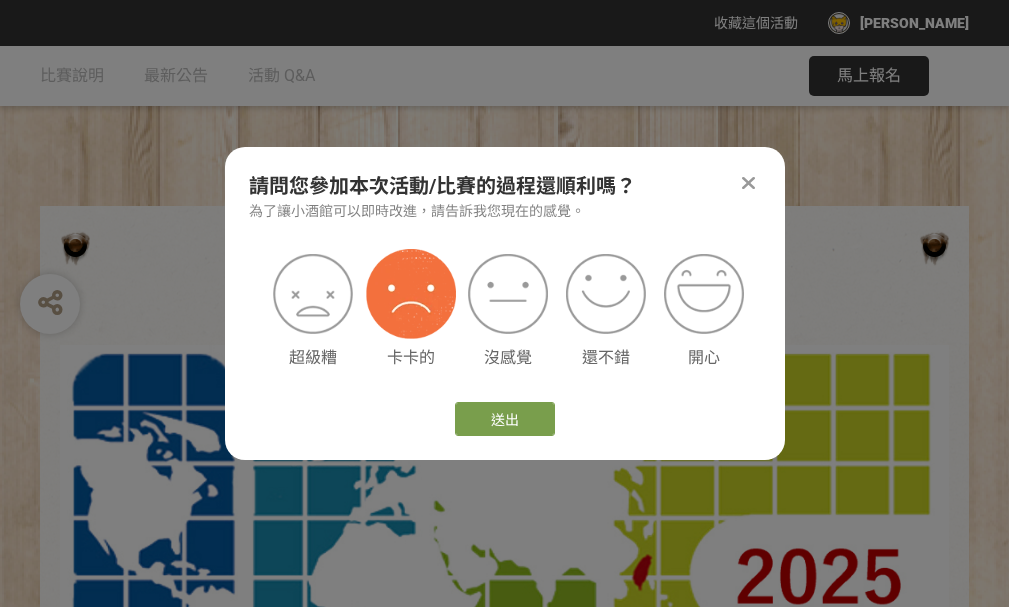 click at bounding box center [411, 294] 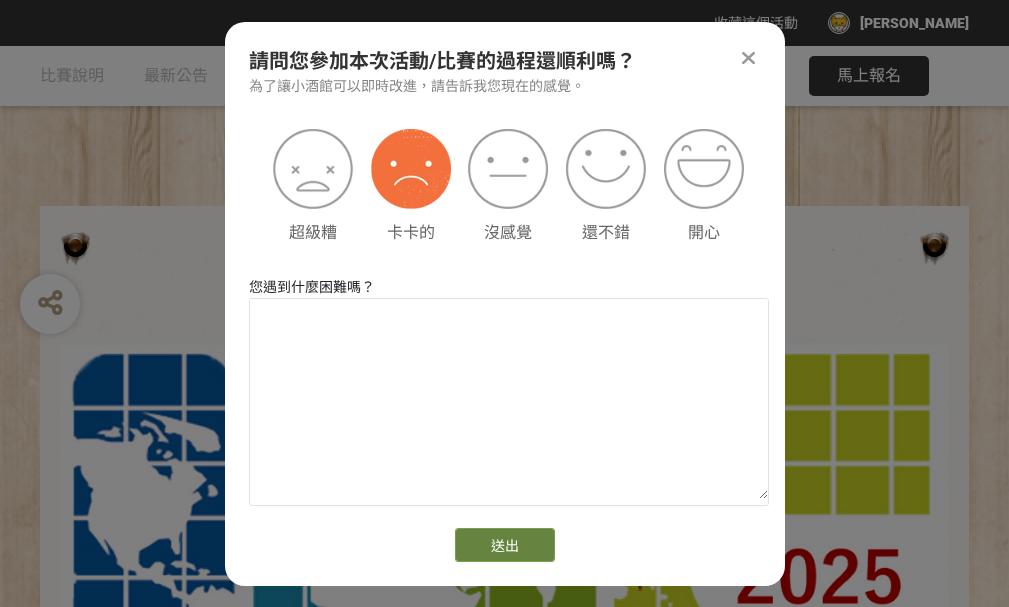 click on "送出" at bounding box center (505, 545) 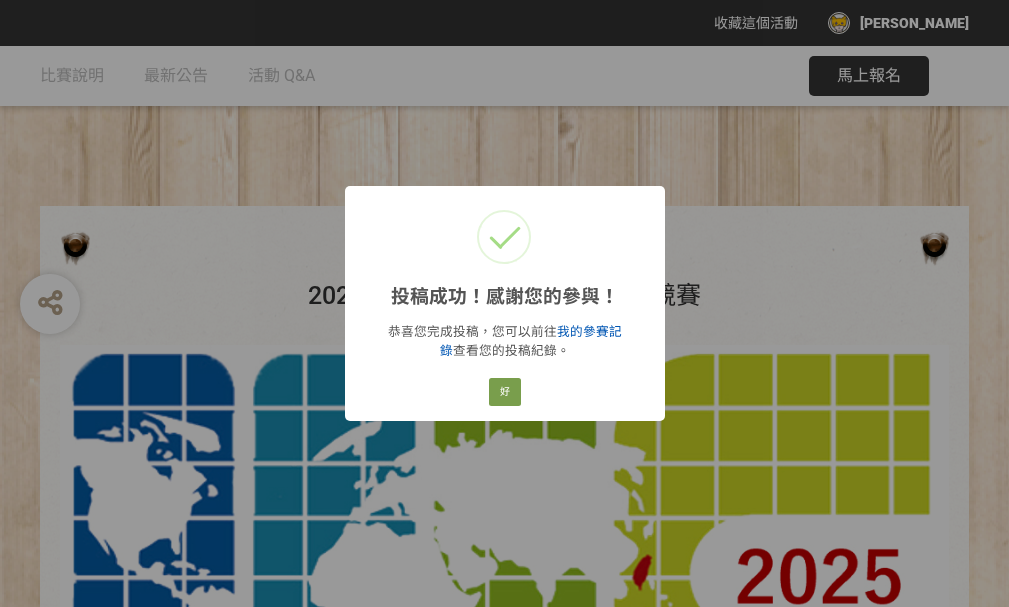 click on "我的參賽記錄" at bounding box center [531, 341] 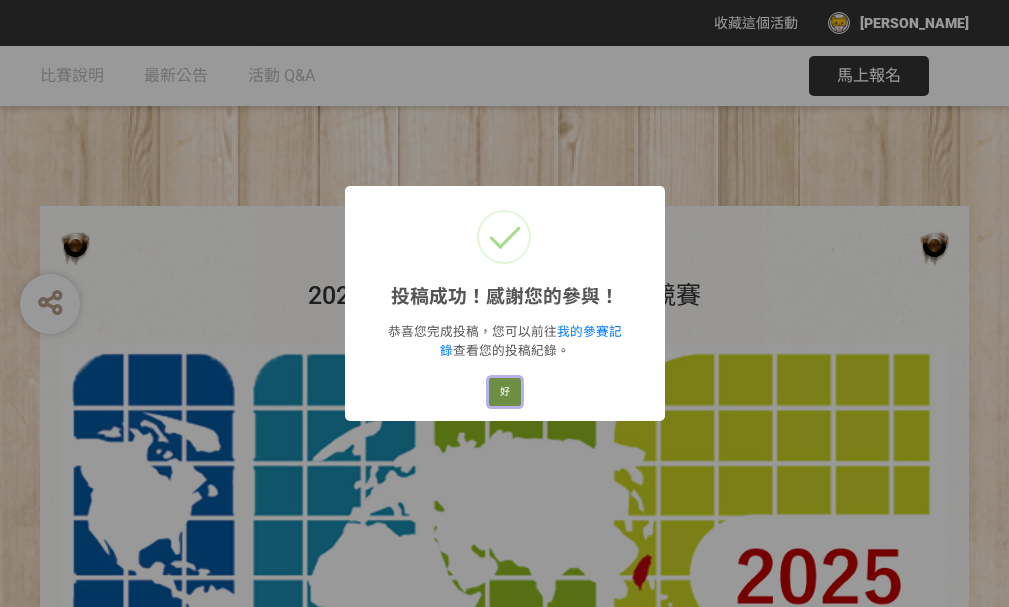 click on "好" at bounding box center [505, 392] 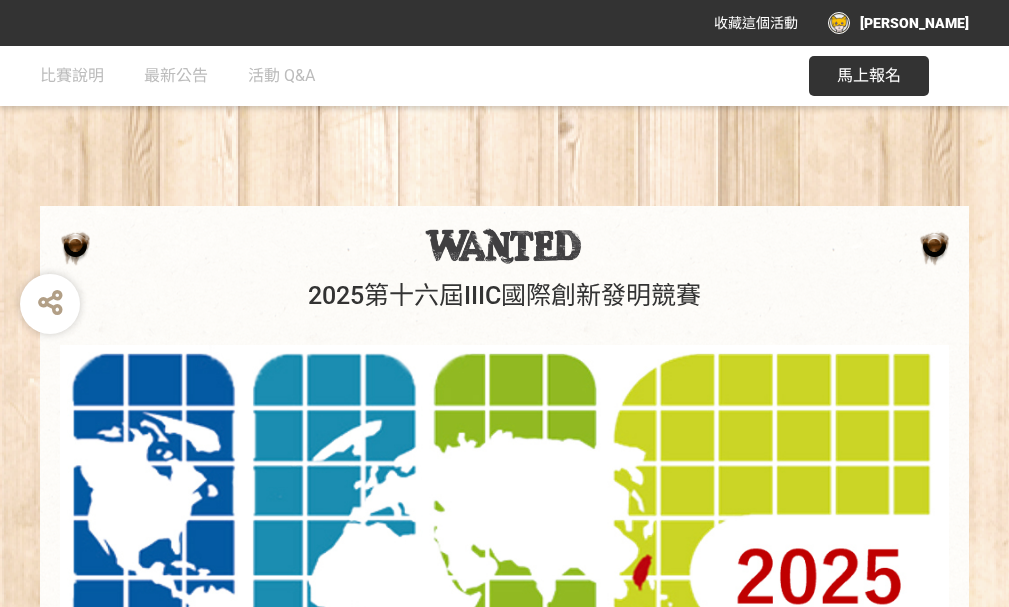 click on "[PERSON_NAME]" at bounding box center [898, 23] 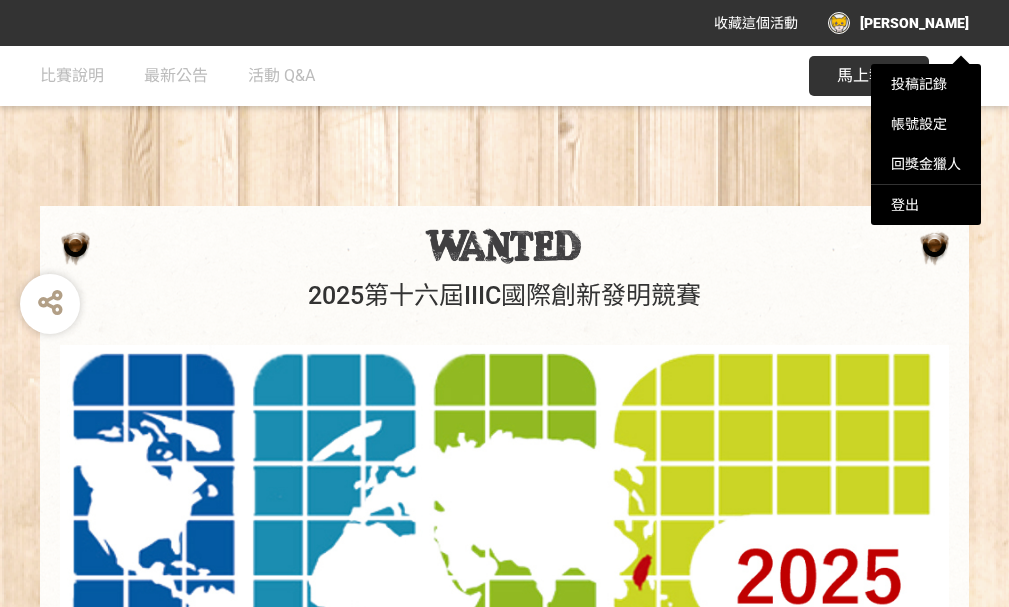 click at bounding box center [504, 303] 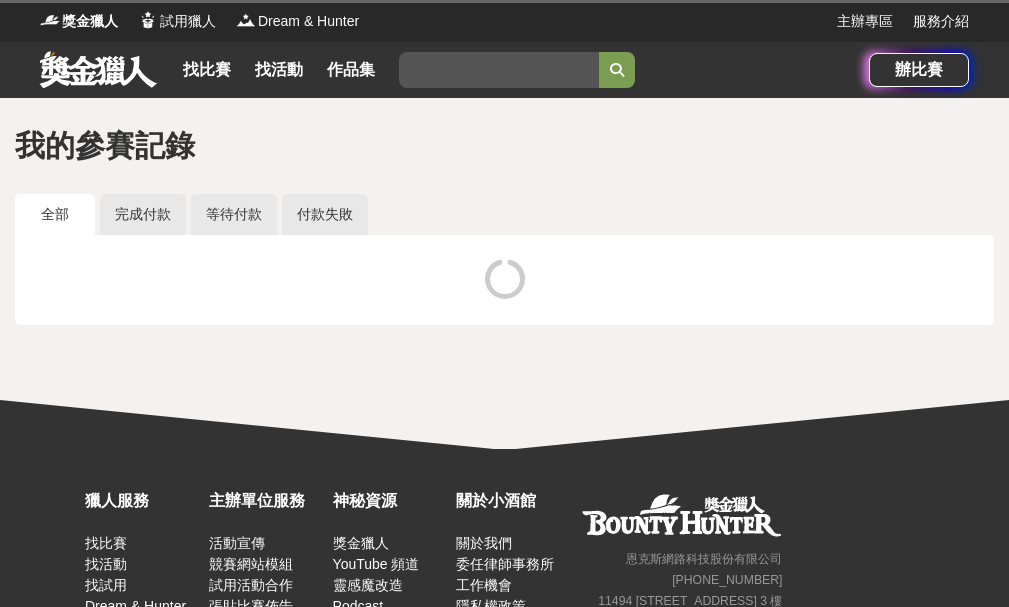 scroll, scrollTop: 0, scrollLeft: 0, axis: both 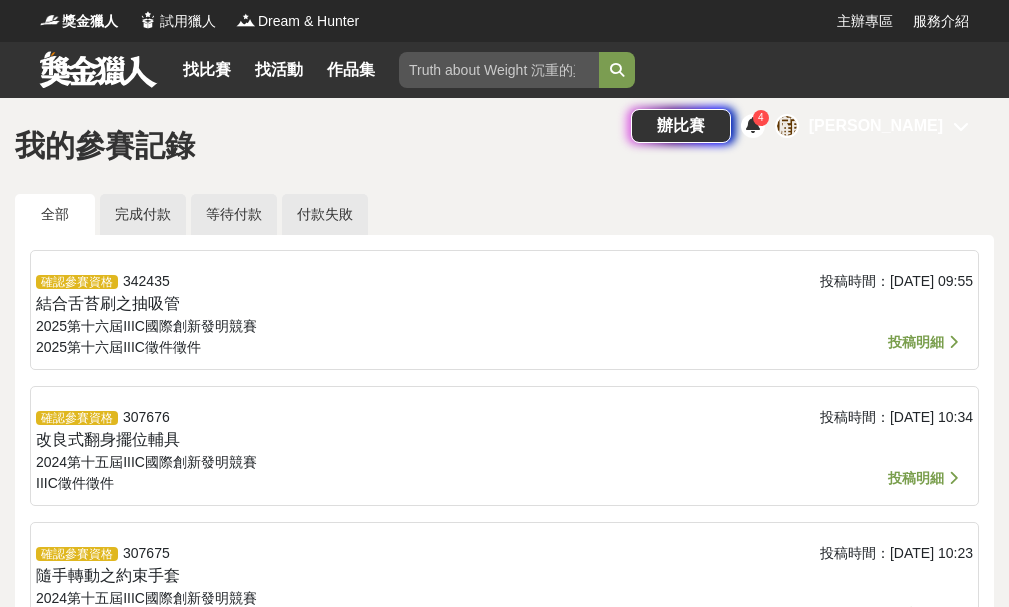 click on "投稿明細" at bounding box center (916, 342) 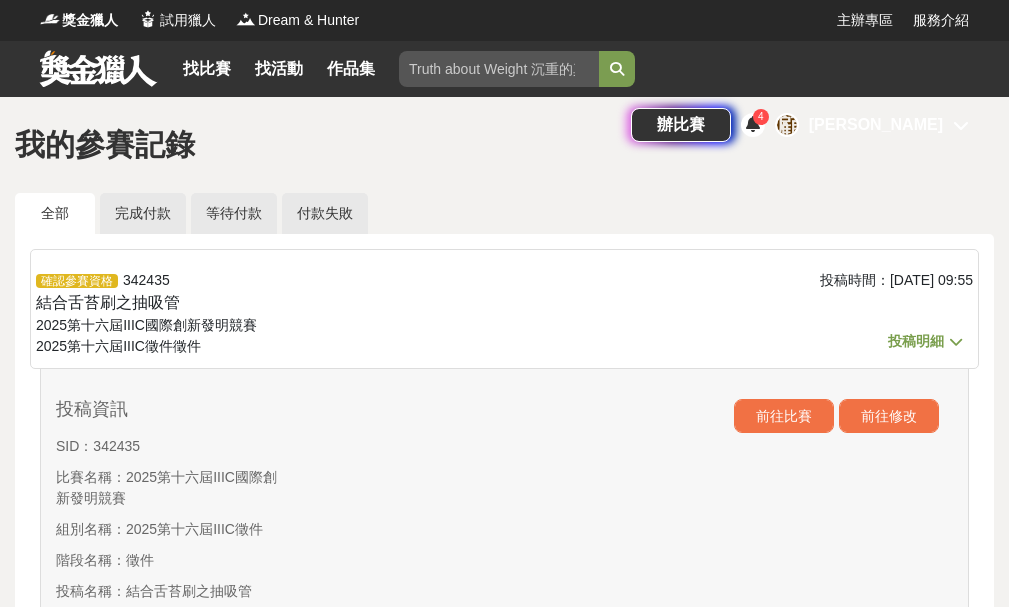 scroll, scrollTop: 0, scrollLeft: 0, axis: both 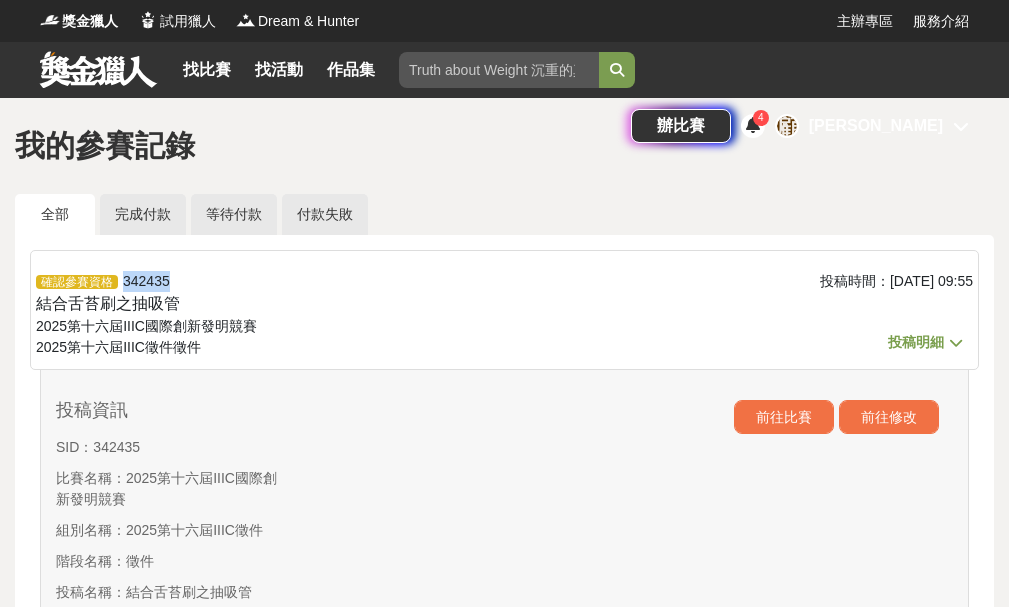 drag, startPoint x: 172, startPoint y: 276, endPoint x: 123, endPoint y: 282, distance: 49.365982 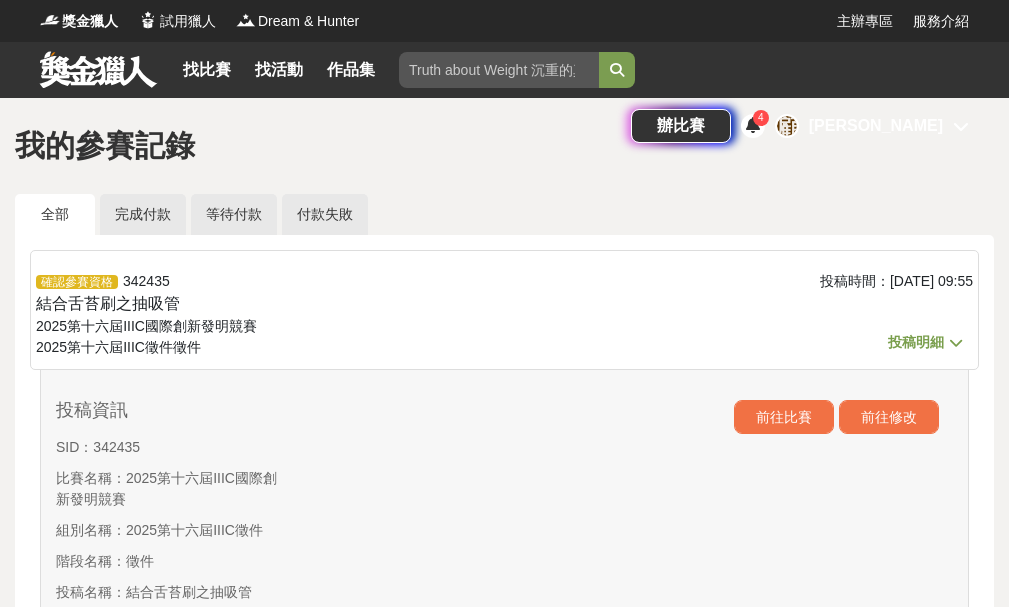 click on "確認參賽資格 342435 結合舌苔刷之抽吸管 2025第十六屆IIIC國際創新發明競賽 2025第十六屆IIIC徵件 徵件" at bounding box center (348, 315) 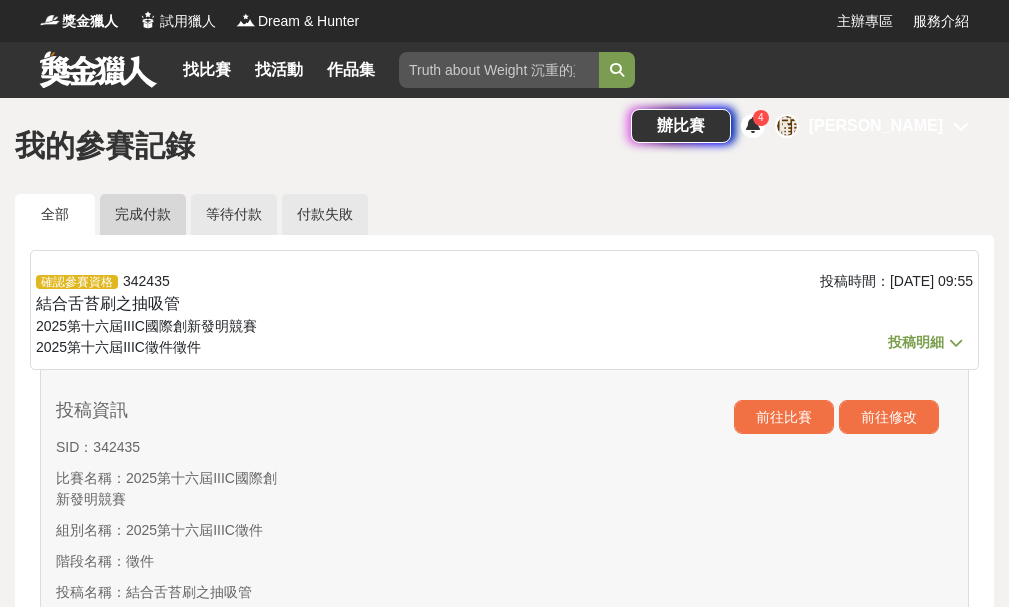 click on "完成付款" at bounding box center [143, 214] 